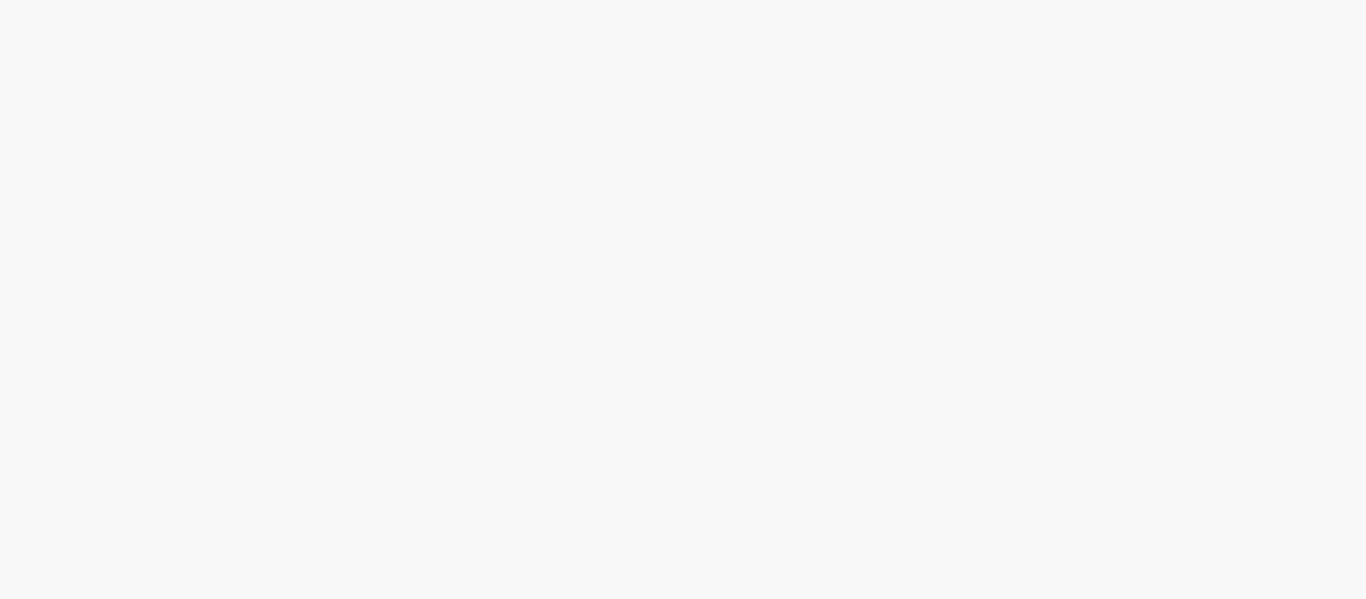 scroll, scrollTop: 0, scrollLeft: 0, axis: both 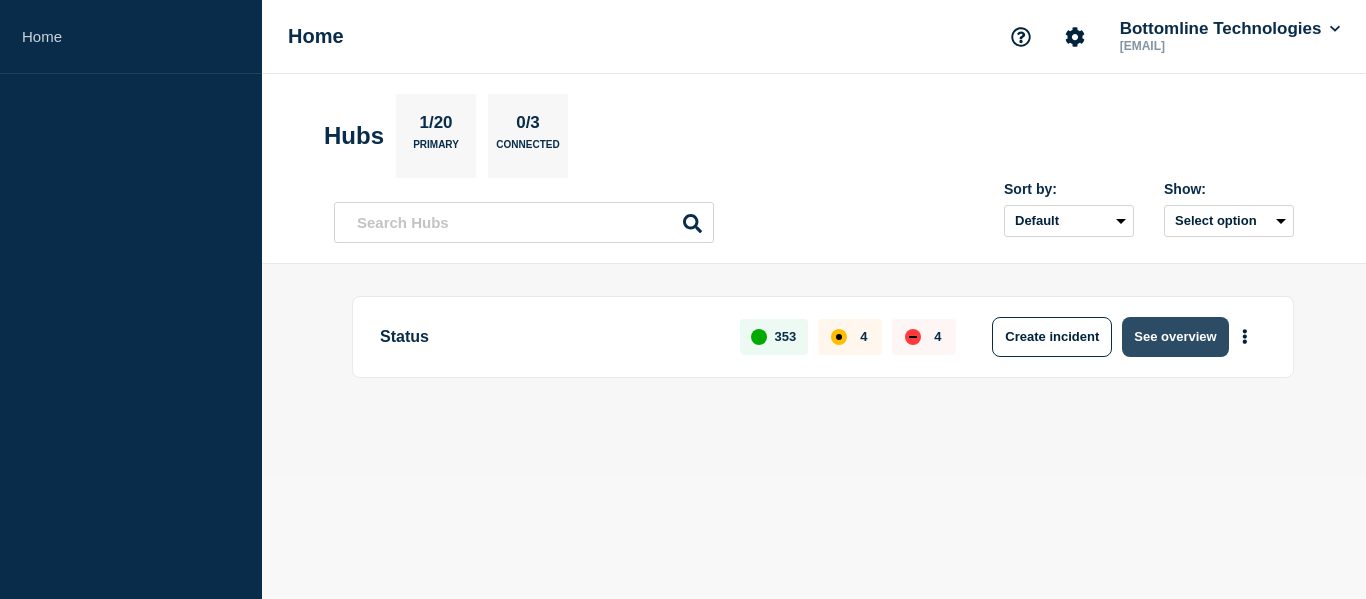 click on "See overview" at bounding box center (1175, 337) 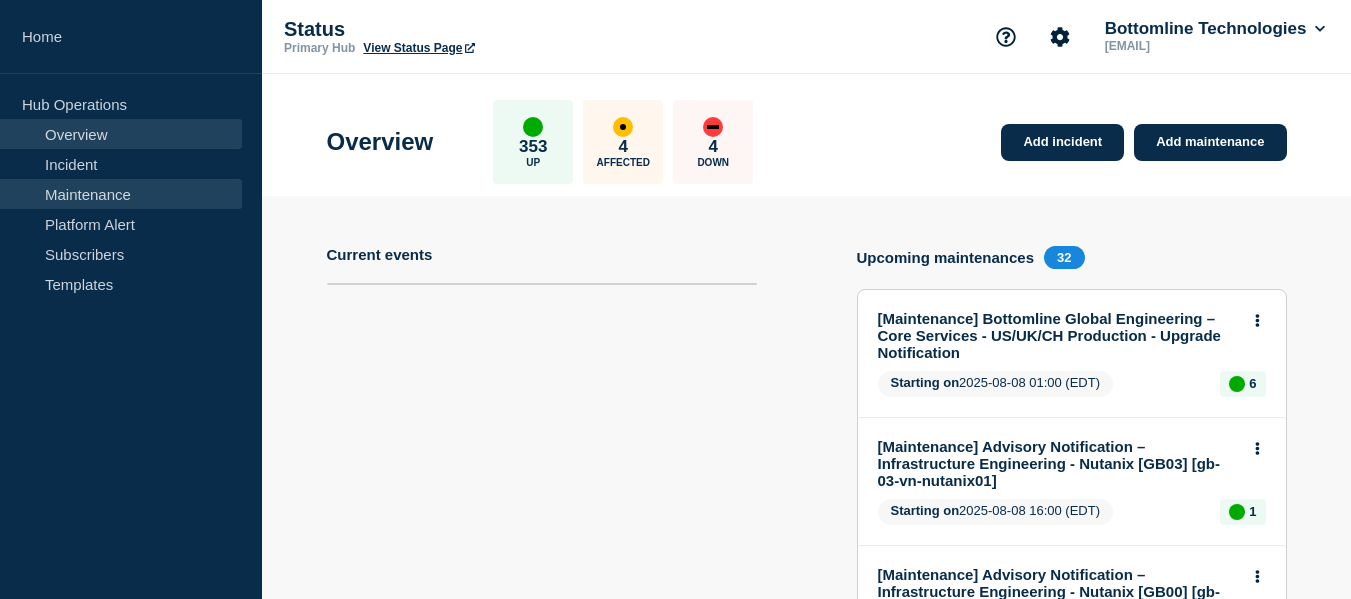 click on "Maintenance" at bounding box center [121, 194] 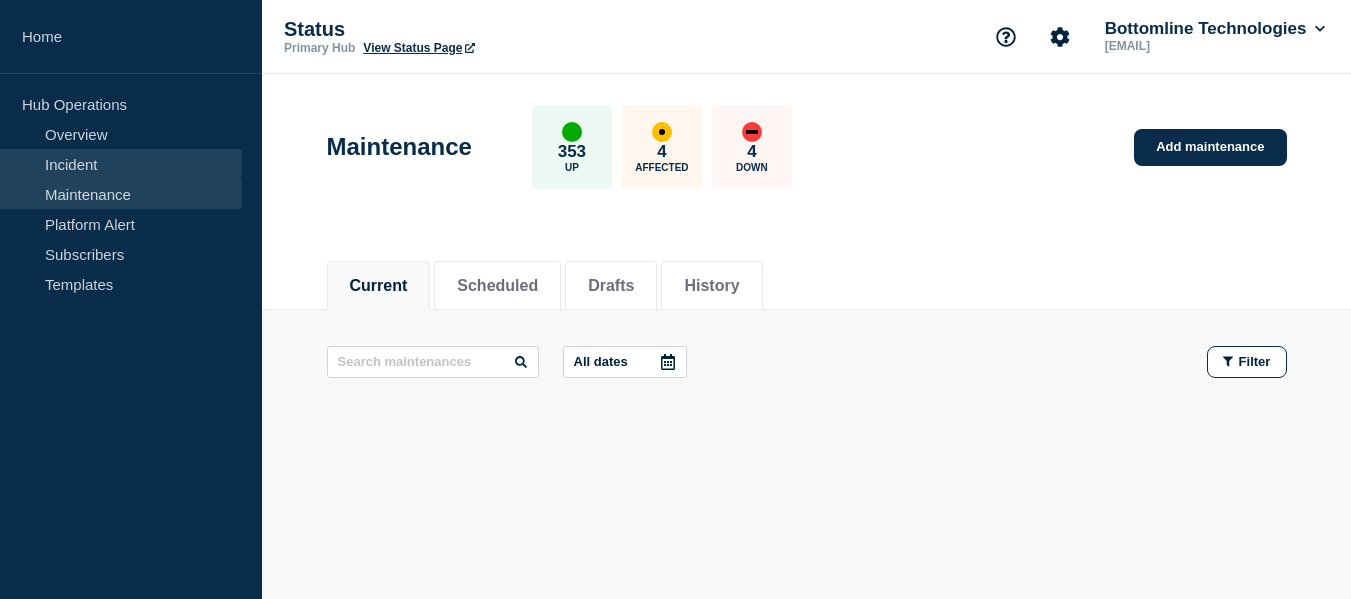 click on "Incident" at bounding box center [121, 164] 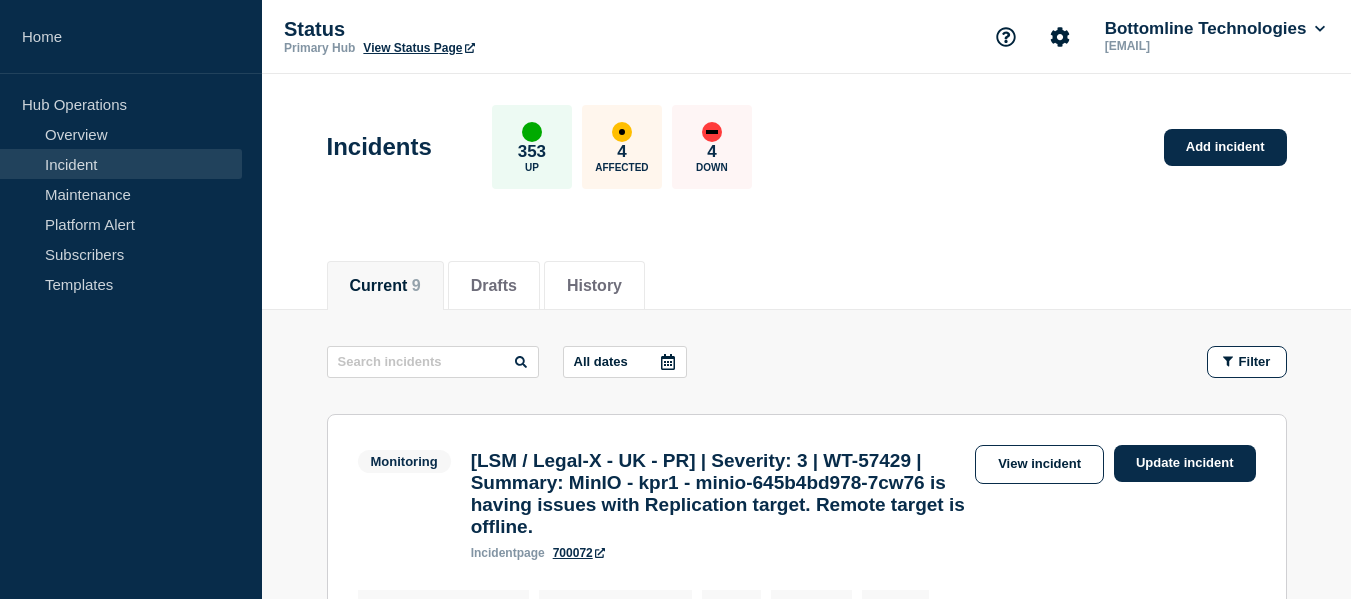 scroll, scrollTop: 200, scrollLeft: 0, axis: vertical 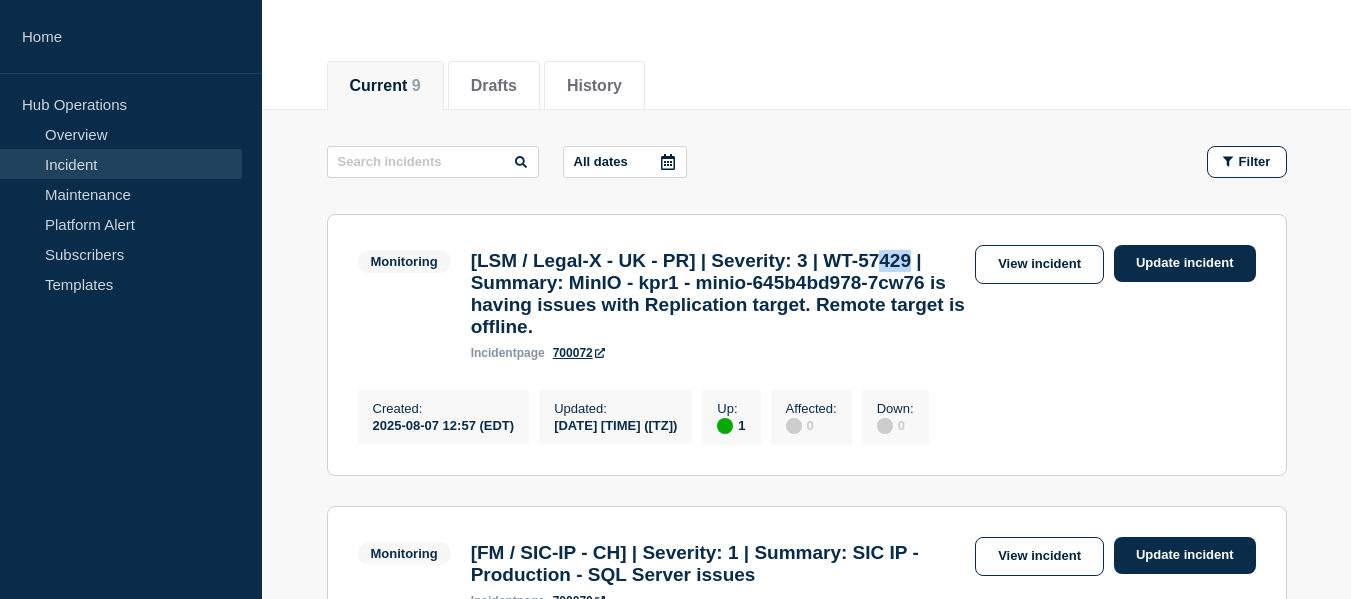 drag, startPoint x: 497, startPoint y: 292, endPoint x: 528, endPoint y: 292, distance: 31 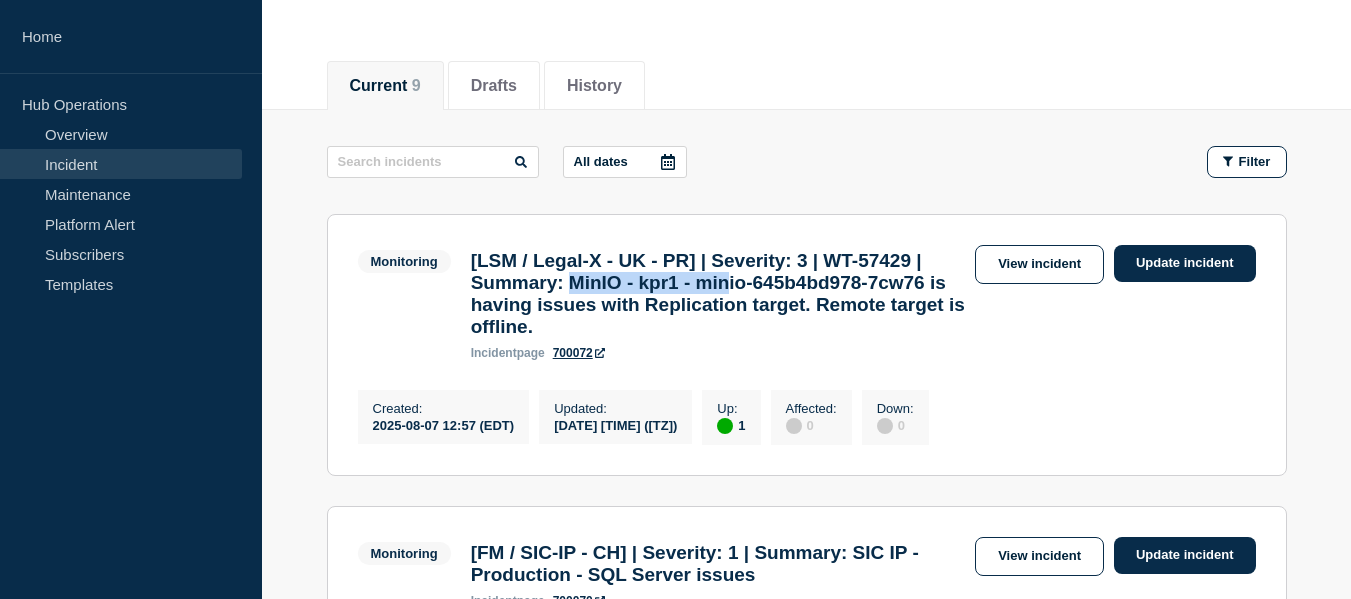 drag, startPoint x: 663, startPoint y: 295, endPoint x: 844, endPoint y: 295, distance: 181 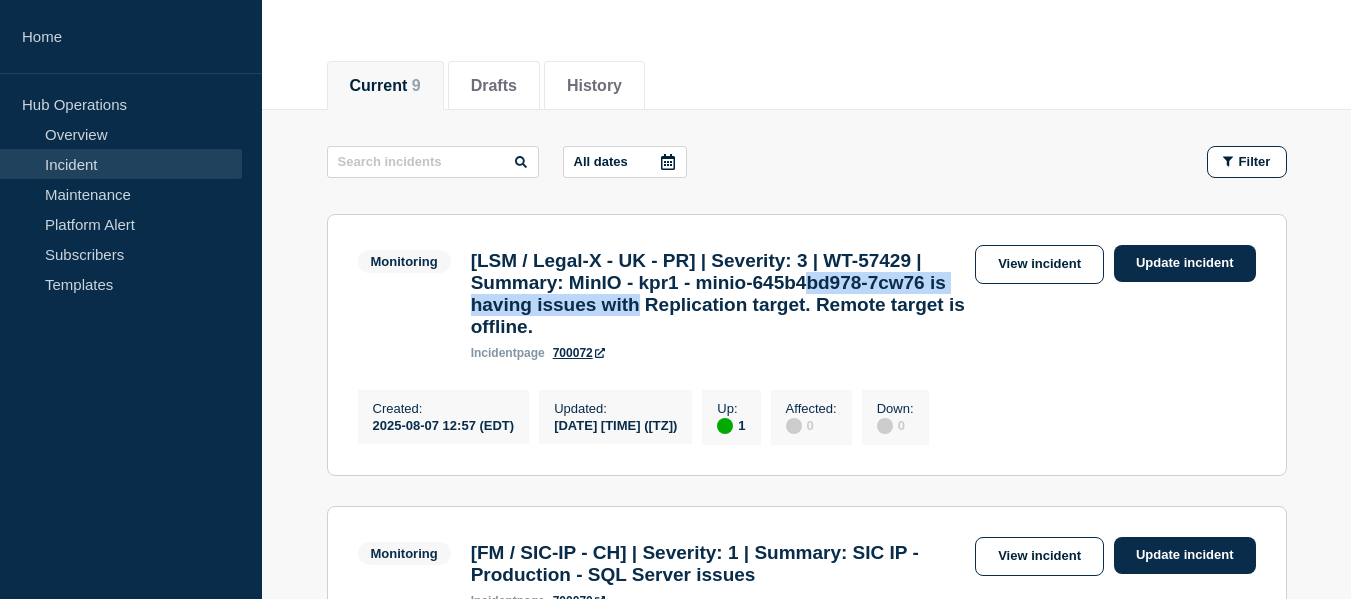 drag, startPoint x: 538, startPoint y: 323, endPoint x: 946, endPoint y: 320, distance: 408.01102 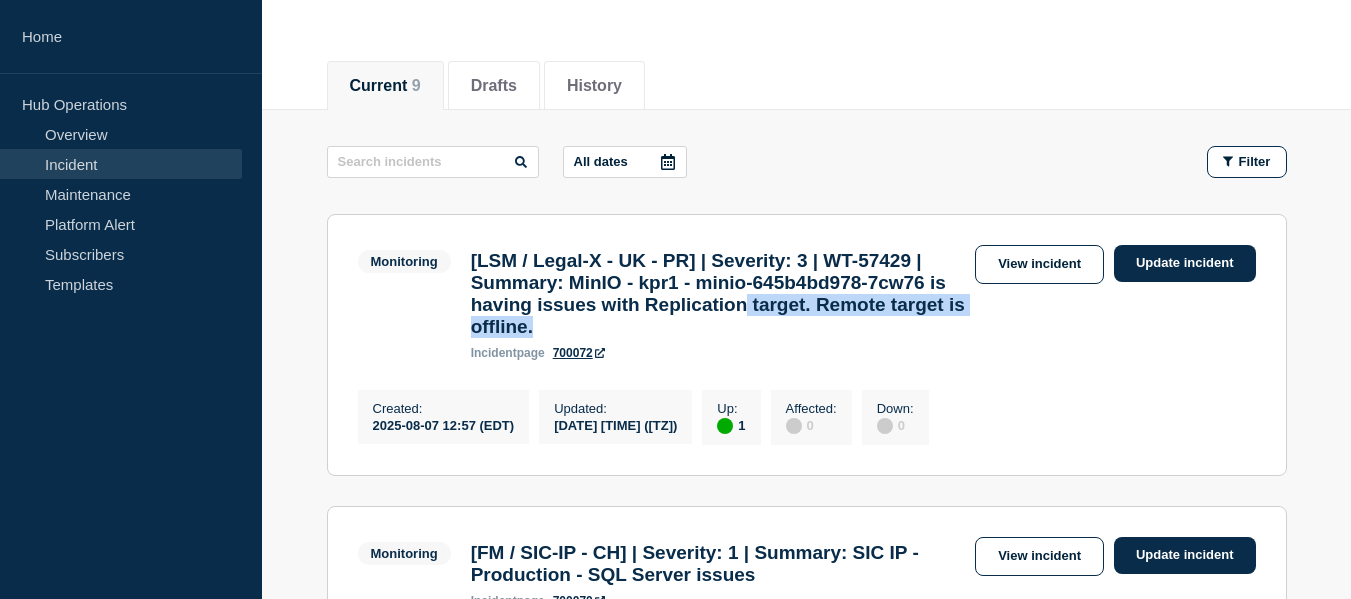drag, startPoint x: 595, startPoint y: 353, endPoint x: 926, endPoint y: 353, distance: 331 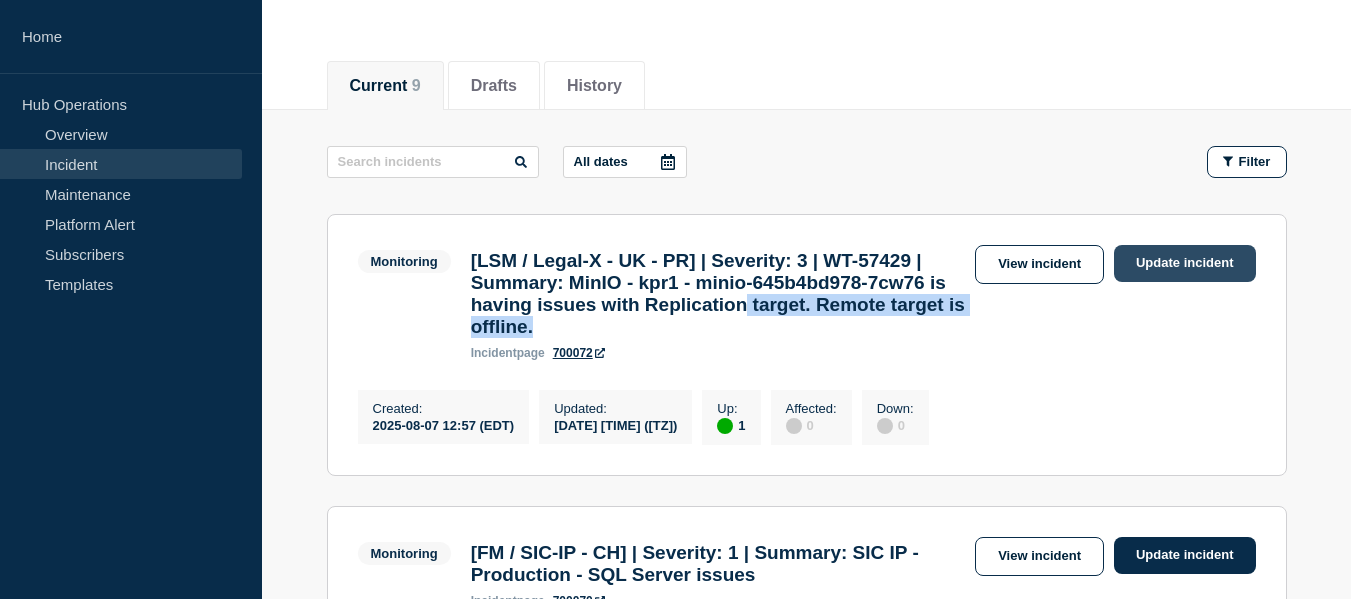 click on "Update incident" at bounding box center [1185, 263] 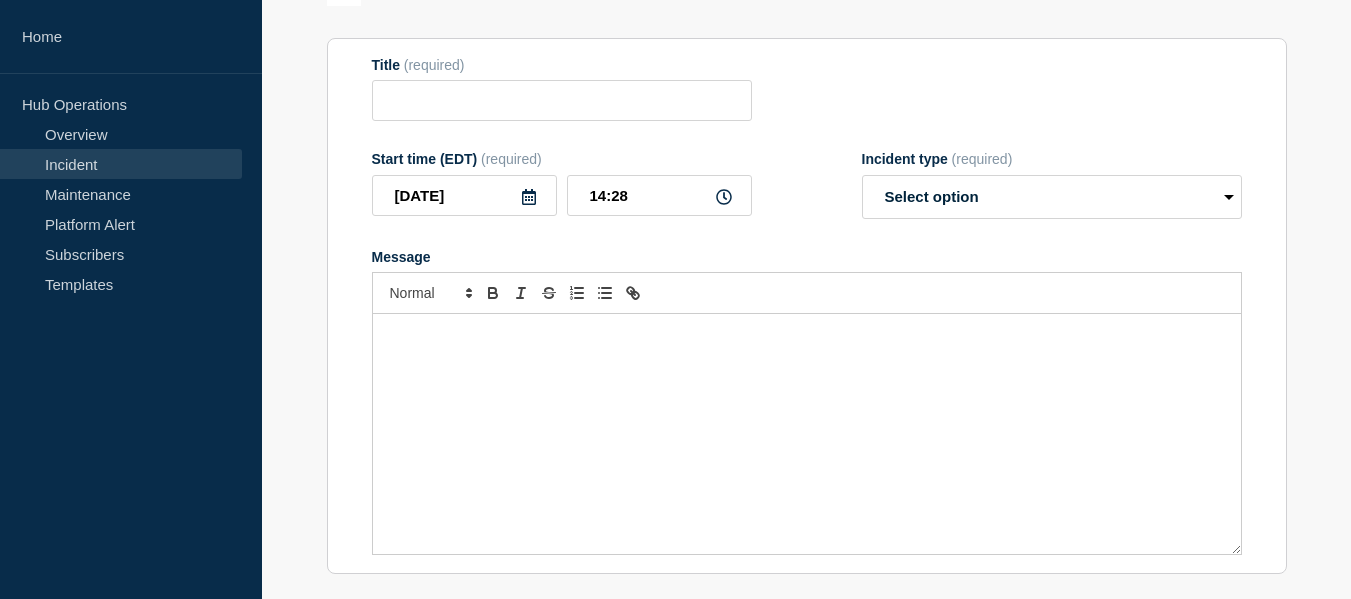 type on "[LSM / Legal-X - UK - PR] | Severity: 3 | WT-57429 | Summary: MinIO - kpr1 - minio-645b4bd978-7cw76 is having issues with Replication target. Remote target is offline." 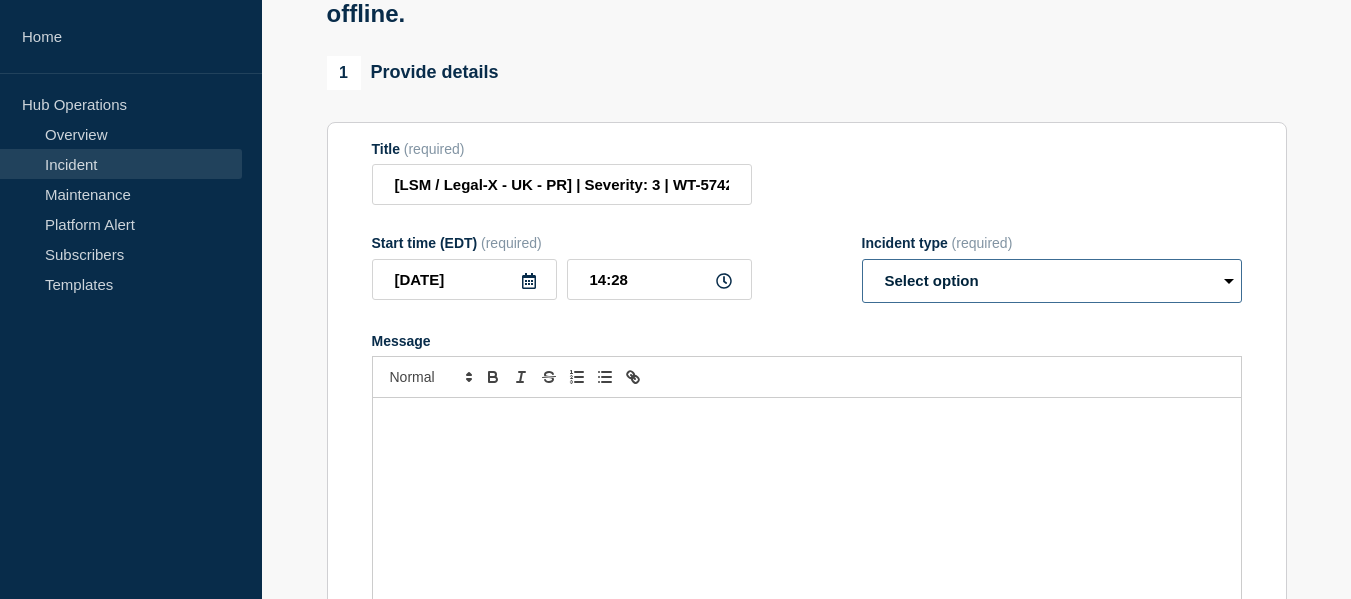 click on "Select option Investigating Identified Monitoring Resolved" at bounding box center (1052, 281) 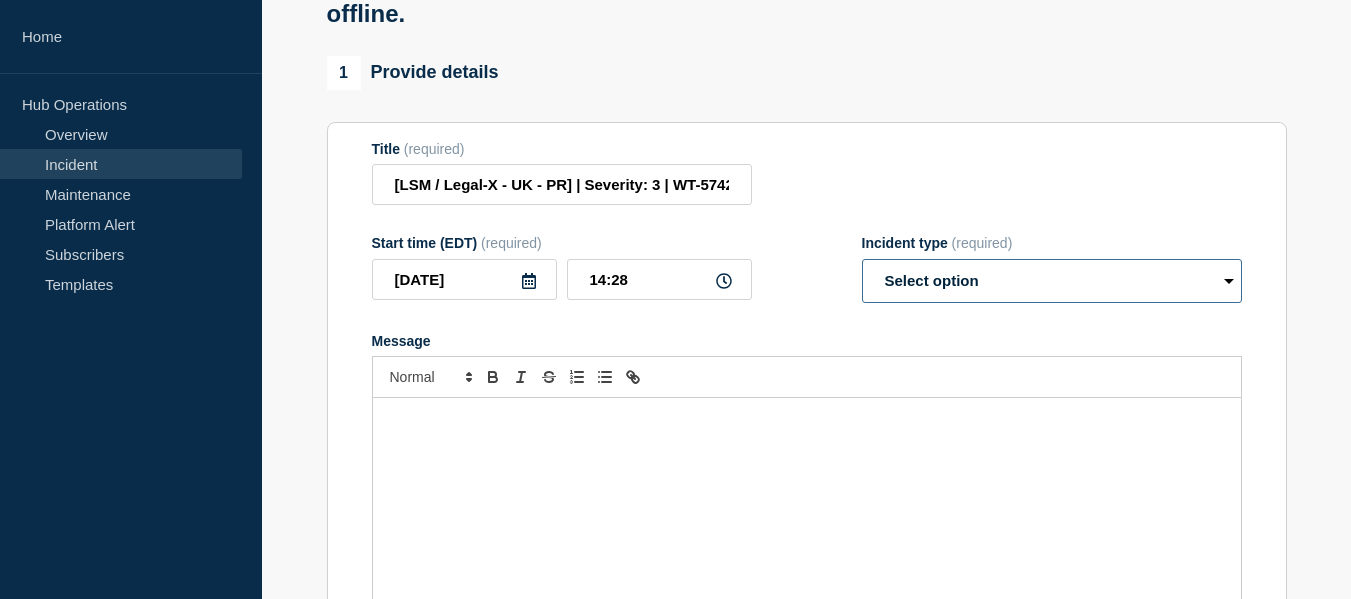 select on "resolved" 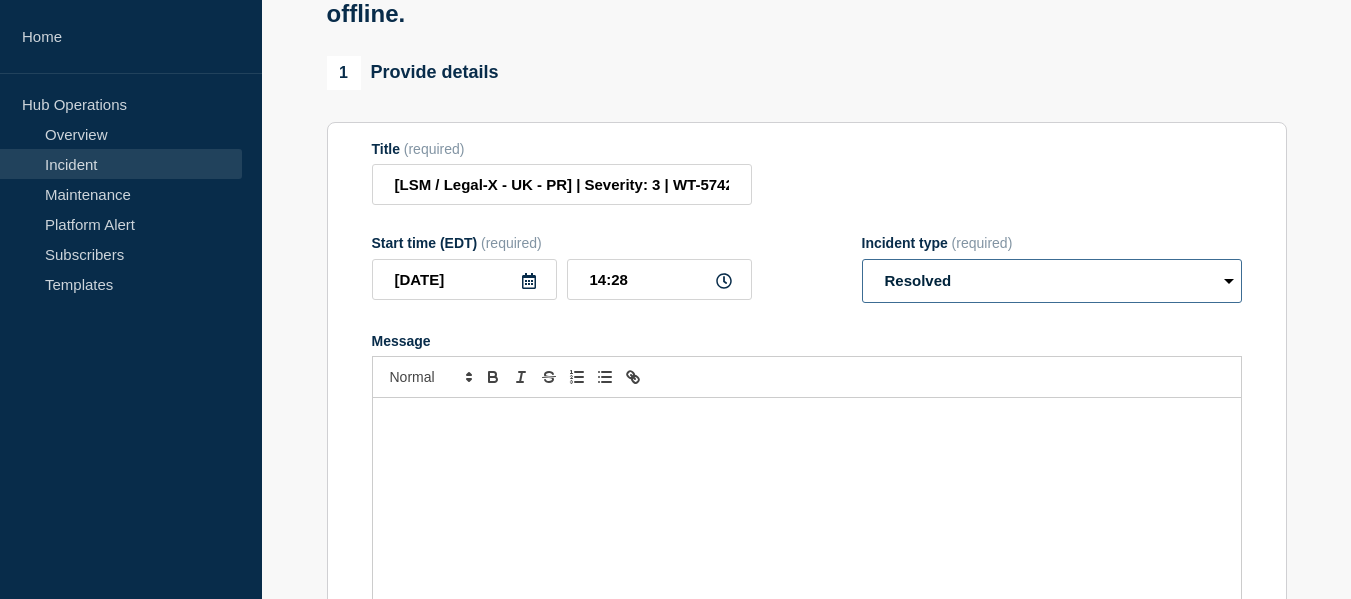 click on "Select option Investigating Identified Monitoring Resolved" at bounding box center [1052, 281] 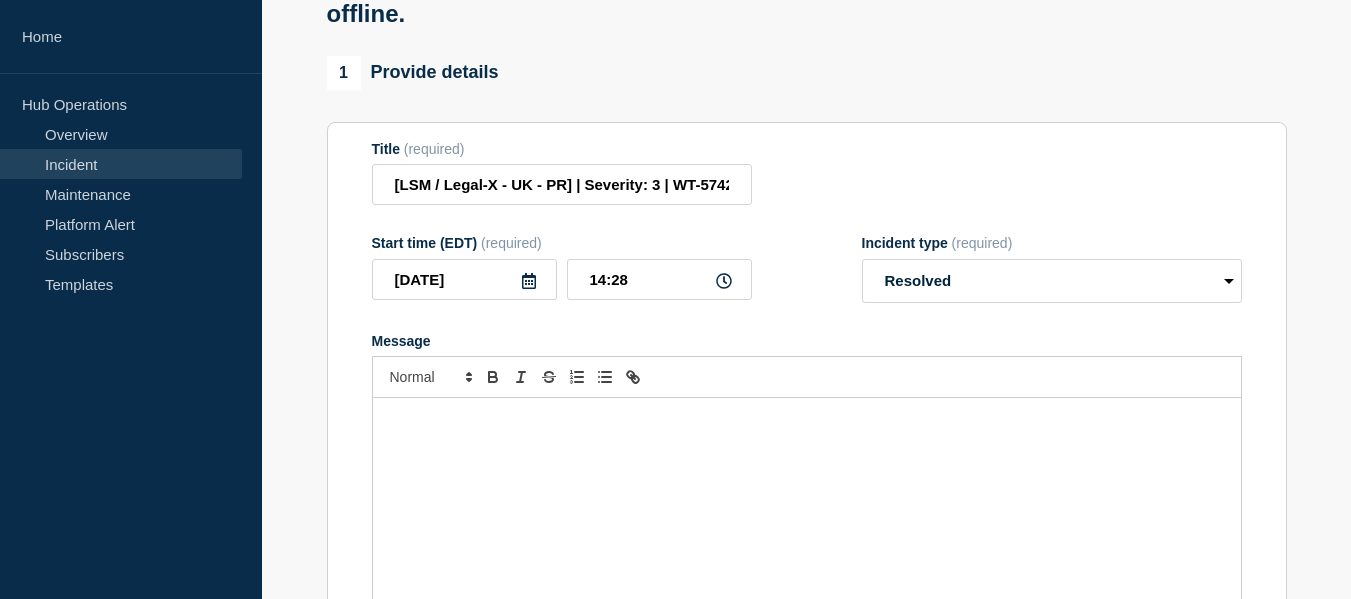 click at bounding box center (807, 518) 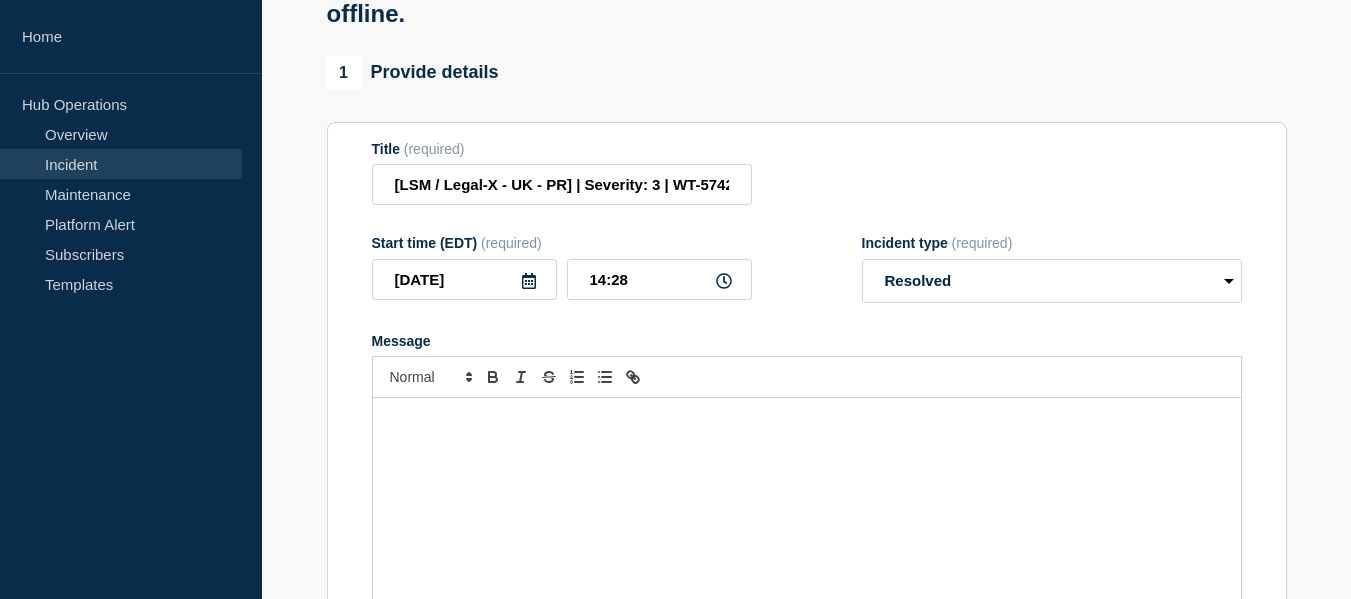 paste 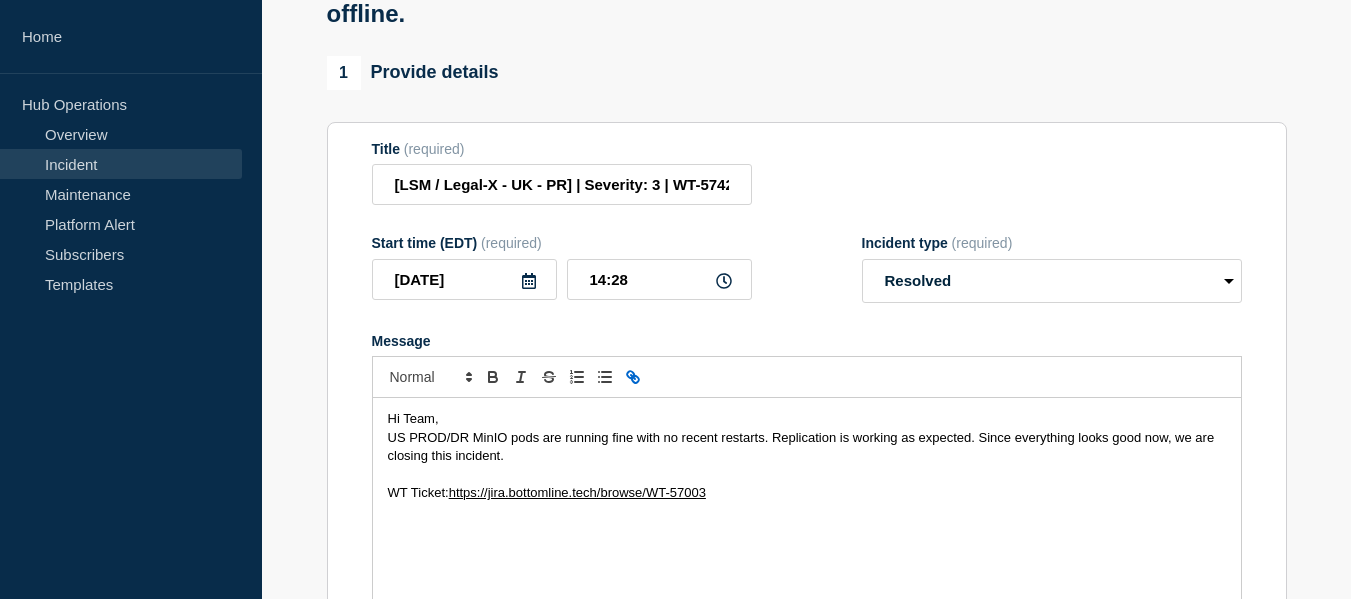 click on "US PROD/DR MinIO pods are running fine with no recent restarts. Replication is working as expected. Since everything looks good now, we are closing this incident." at bounding box center (803, 446) 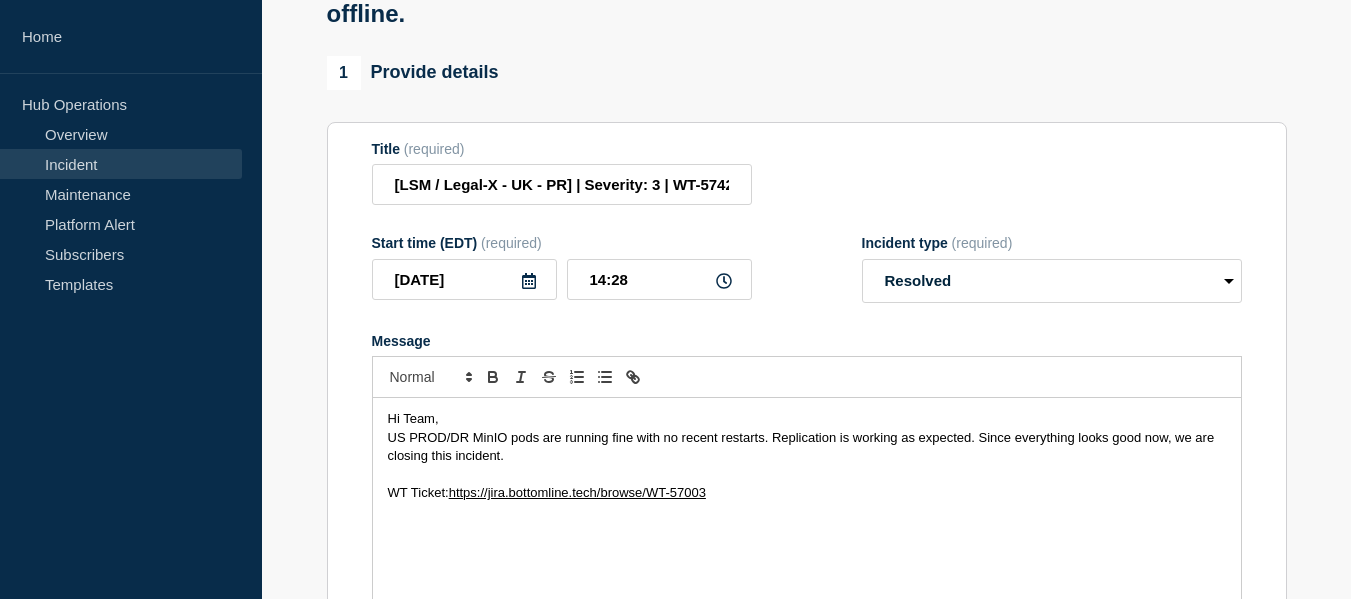 type 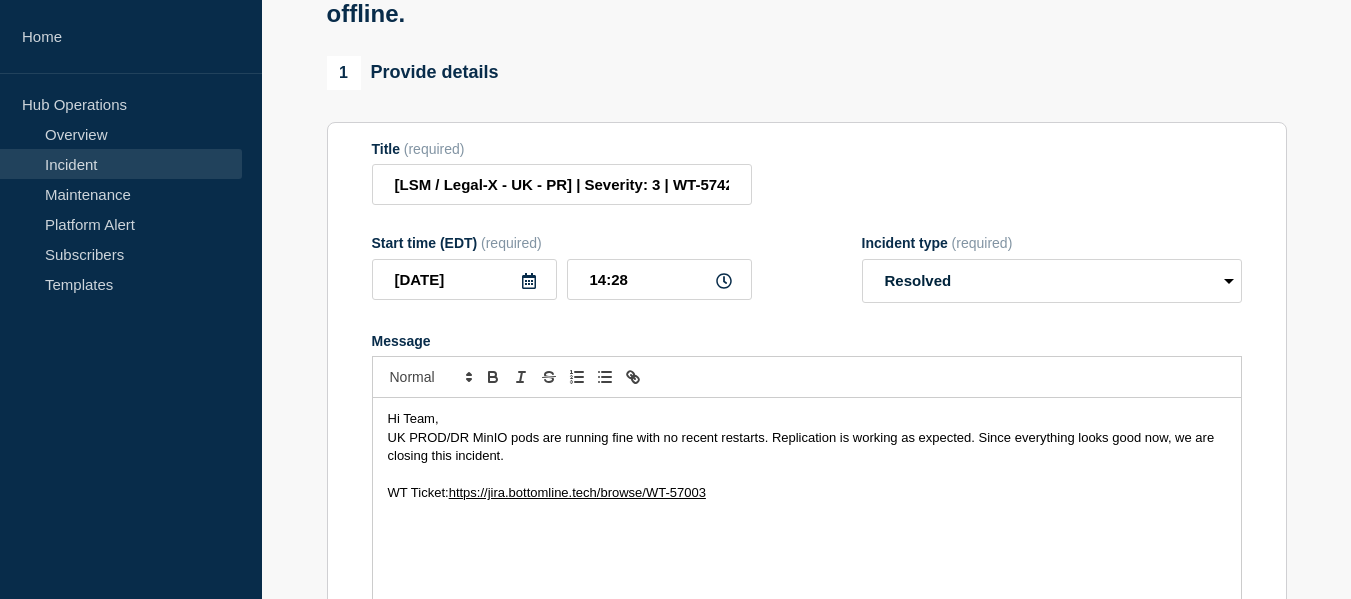 scroll, scrollTop: 0, scrollLeft: 0, axis: both 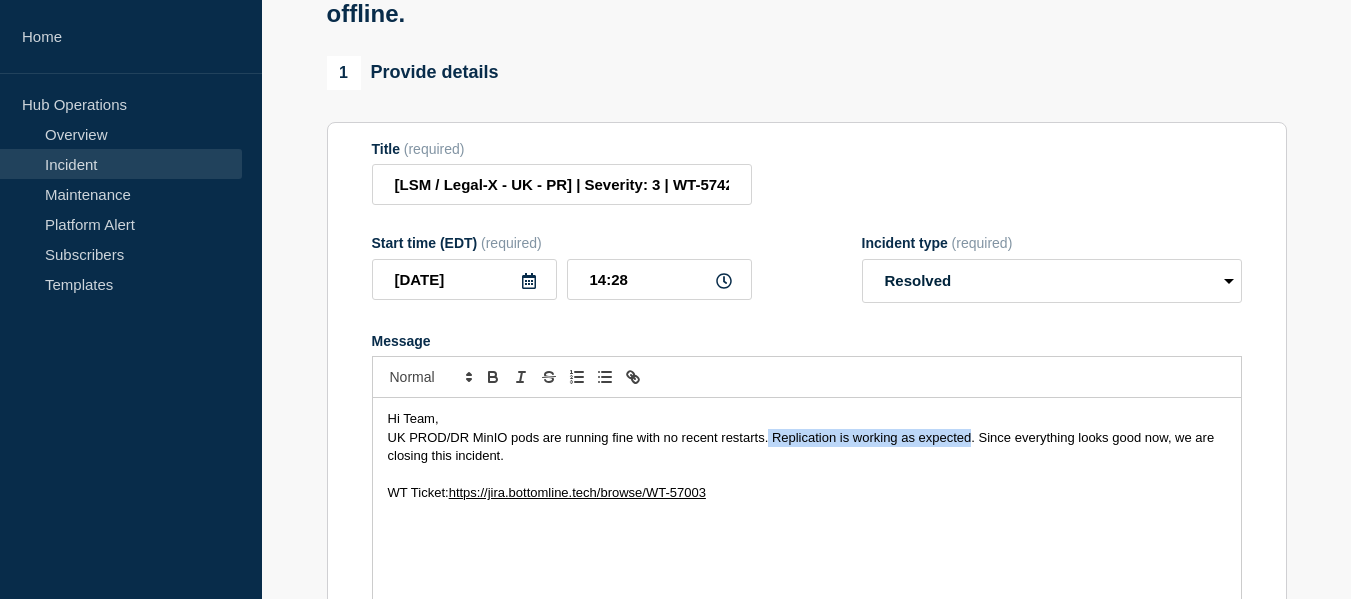drag, startPoint x: 769, startPoint y: 457, endPoint x: 971, endPoint y: 453, distance: 202.0396 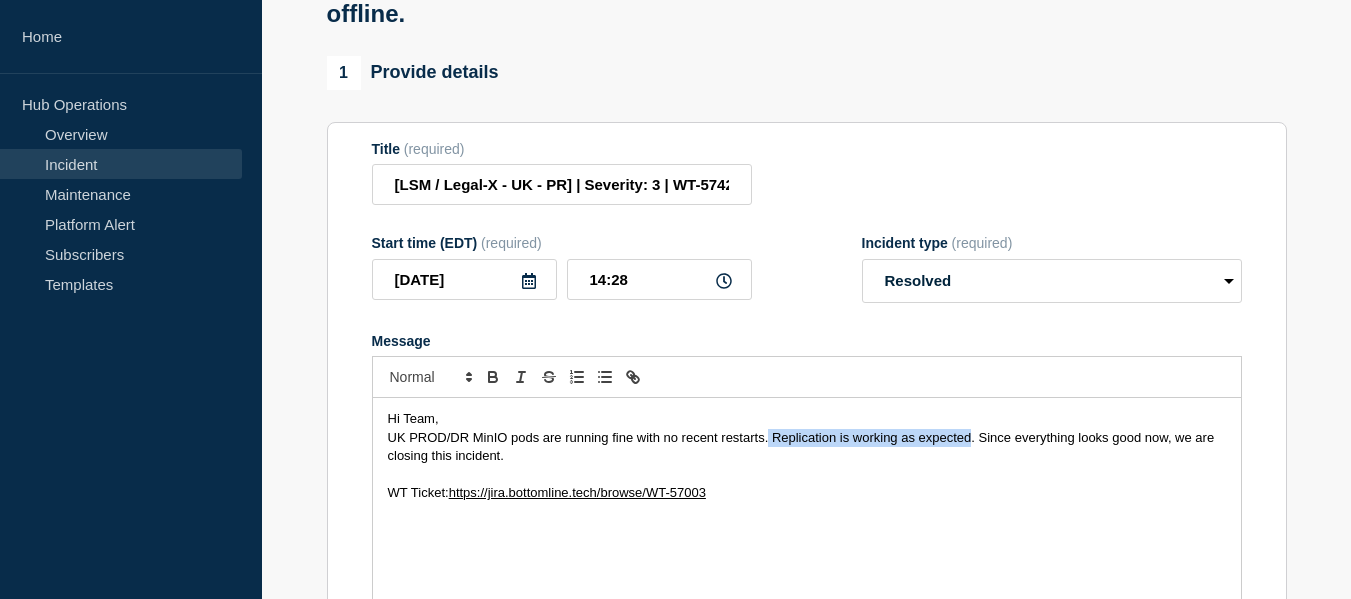 click on "UK PROD/DR MinIO pods are running fine with no recent restarts. Replication is working as expected. Since everything looks good now, we are closing this incident." at bounding box center [803, 446] 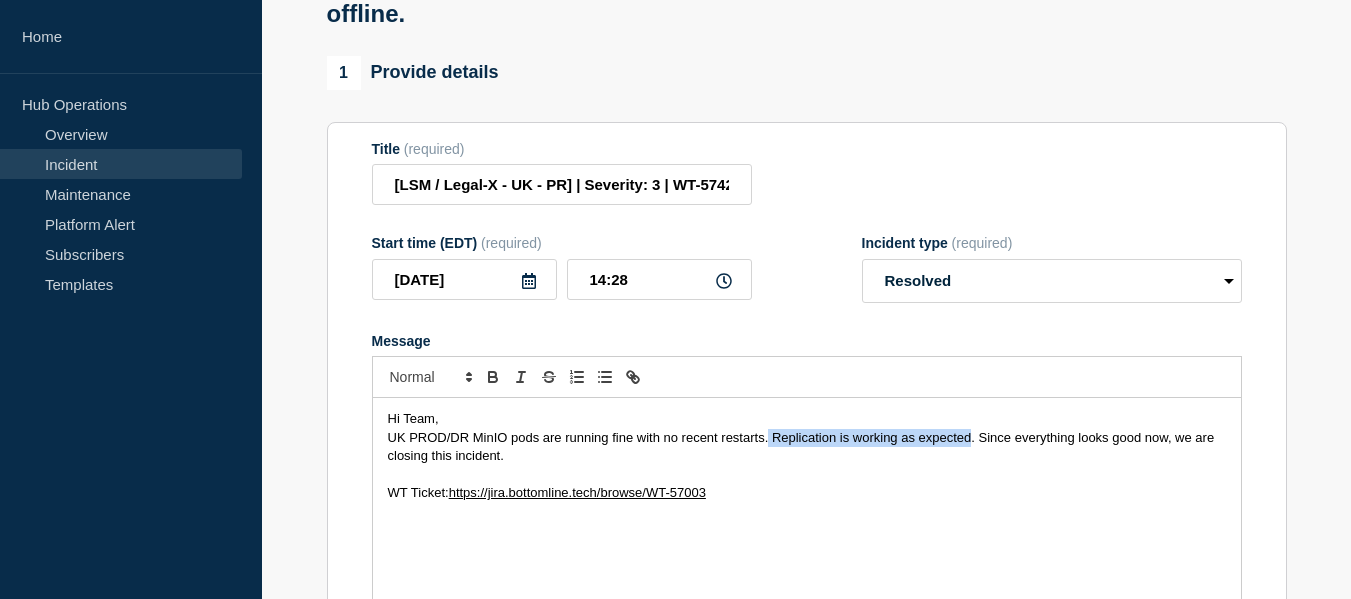 drag, startPoint x: 973, startPoint y: 457, endPoint x: 767, endPoint y: 458, distance: 206.00243 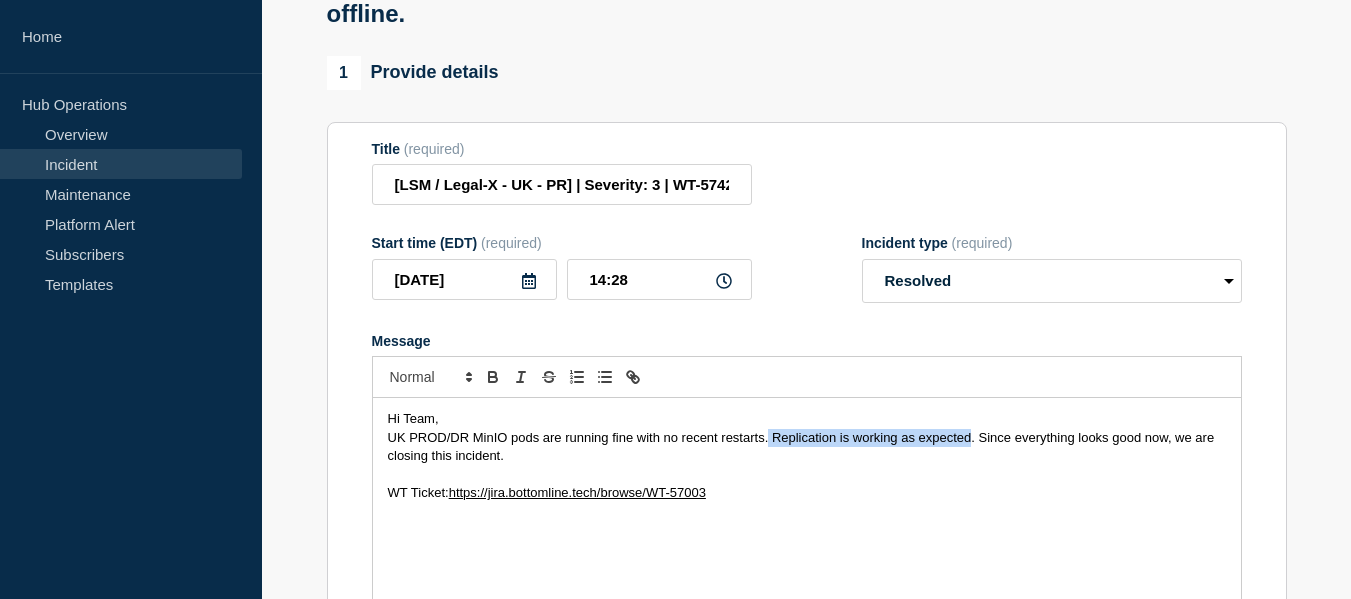 click on "UK PROD/DR MinIO pods are running fine with no recent restarts. Replication is working as expected. Since everything looks good now, we are closing this incident." at bounding box center (803, 446) 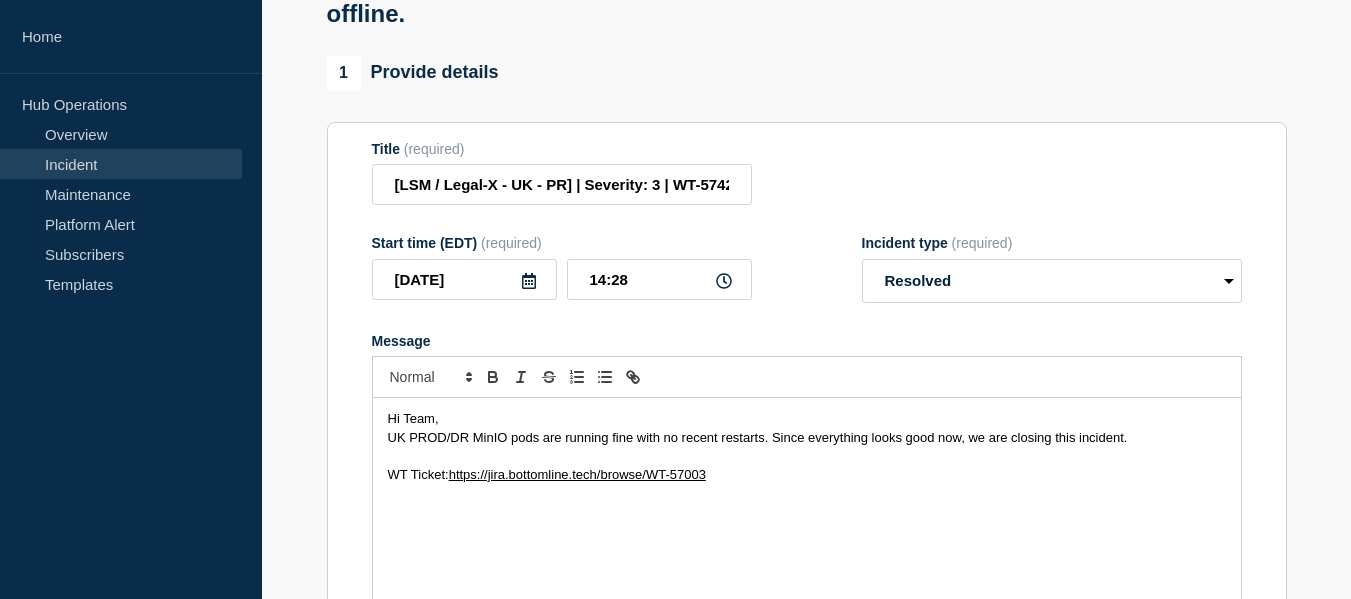scroll, scrollTop: 300, scrollLeft: 0, axis: vertical 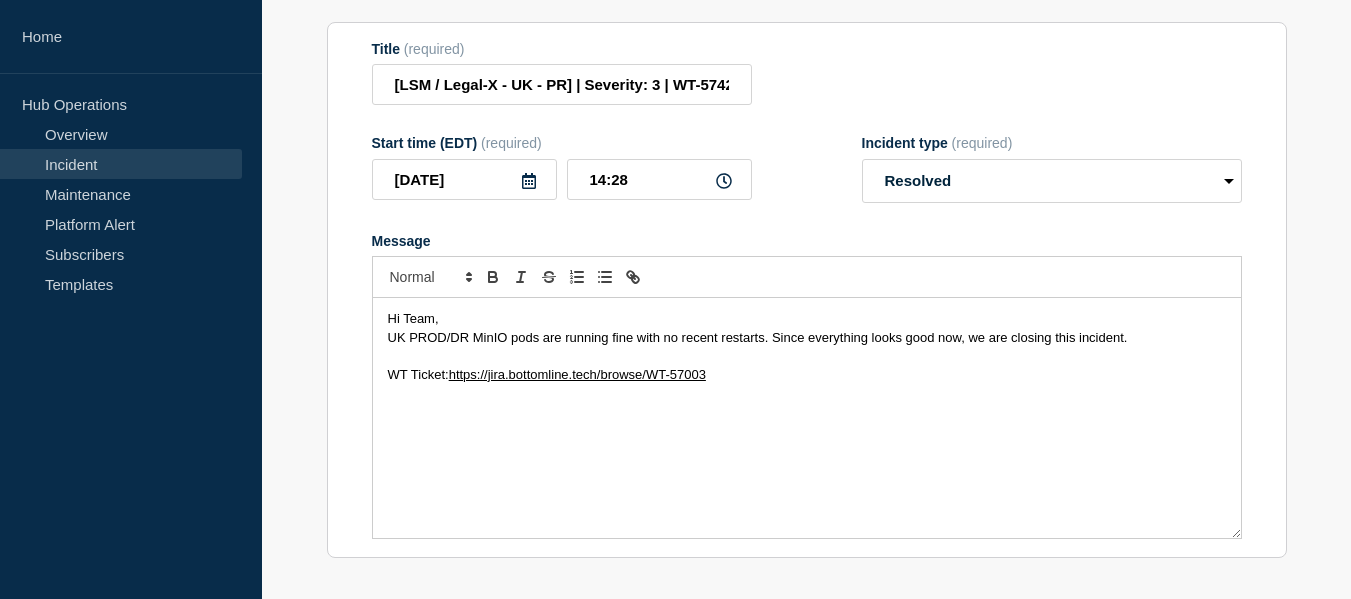 click on "Hi Team, UK PROD/DR MinIO pods are running fine with no recent restarts. Since everything looks good now, we are closing this incident. WT Ticket: https://jira.bottomline.tech/browse/WT-57003" at bounding box center [807, 418] 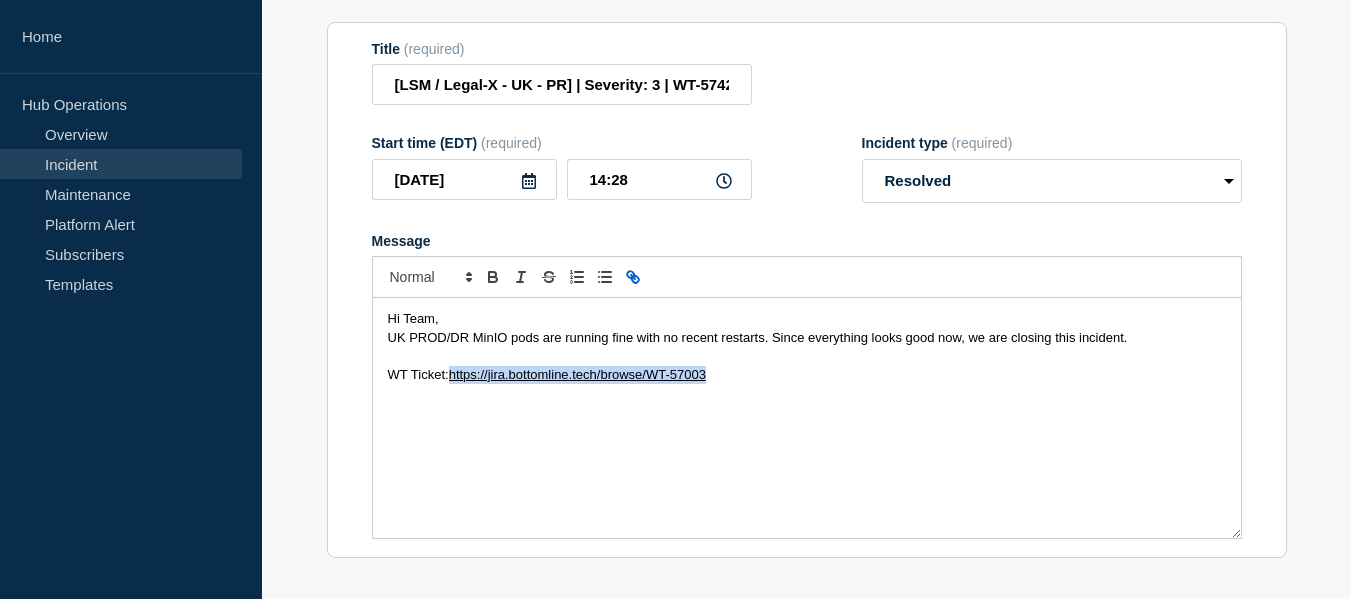 drag, startPoint x: 713, startPoint y: 396, endPoint x: 451, endPoint y: 393, distance: 262.01718 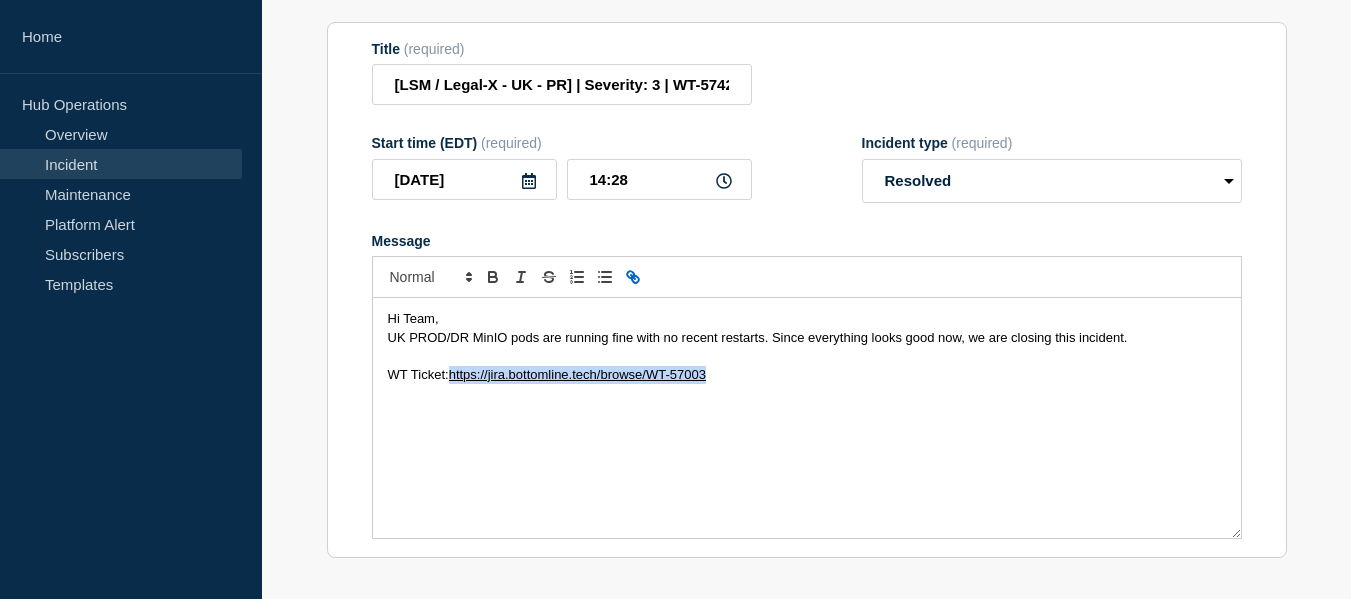 click on "WT Ticket: https://jira.bottomline.tech/browse/WT-57003" at bounding box center (807, 375) 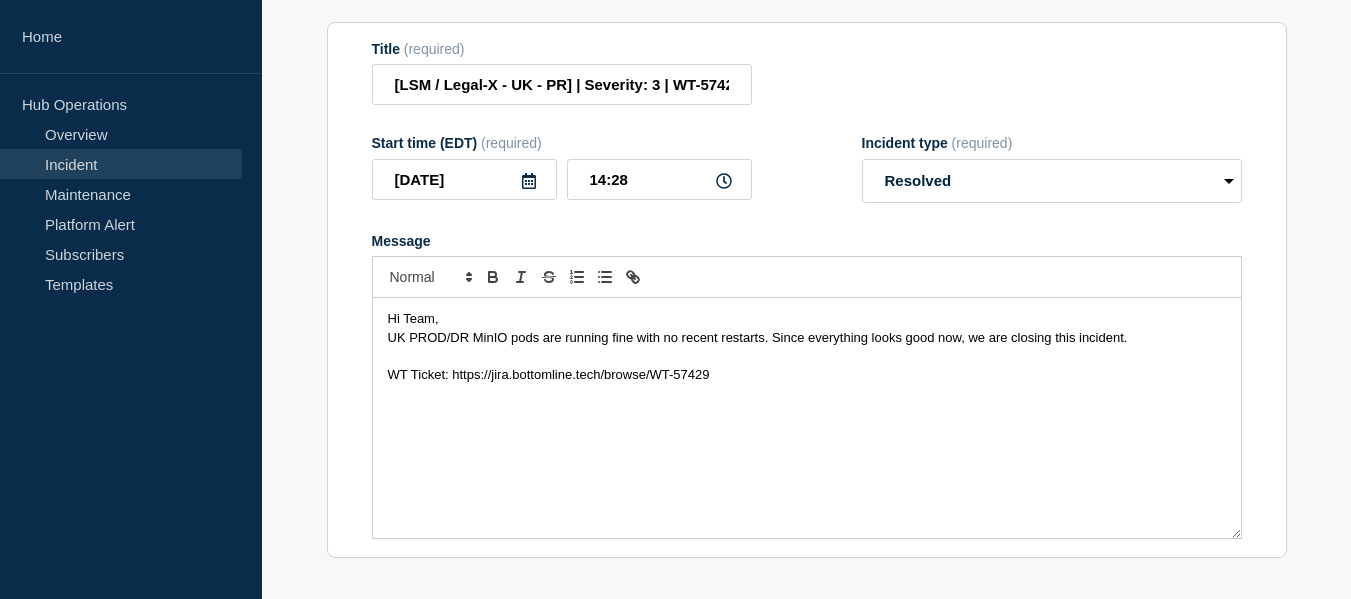 click on "WT Ticket: https://jira.bottomline.tech/browse/WT-57429" at bounding box center [549, 374] 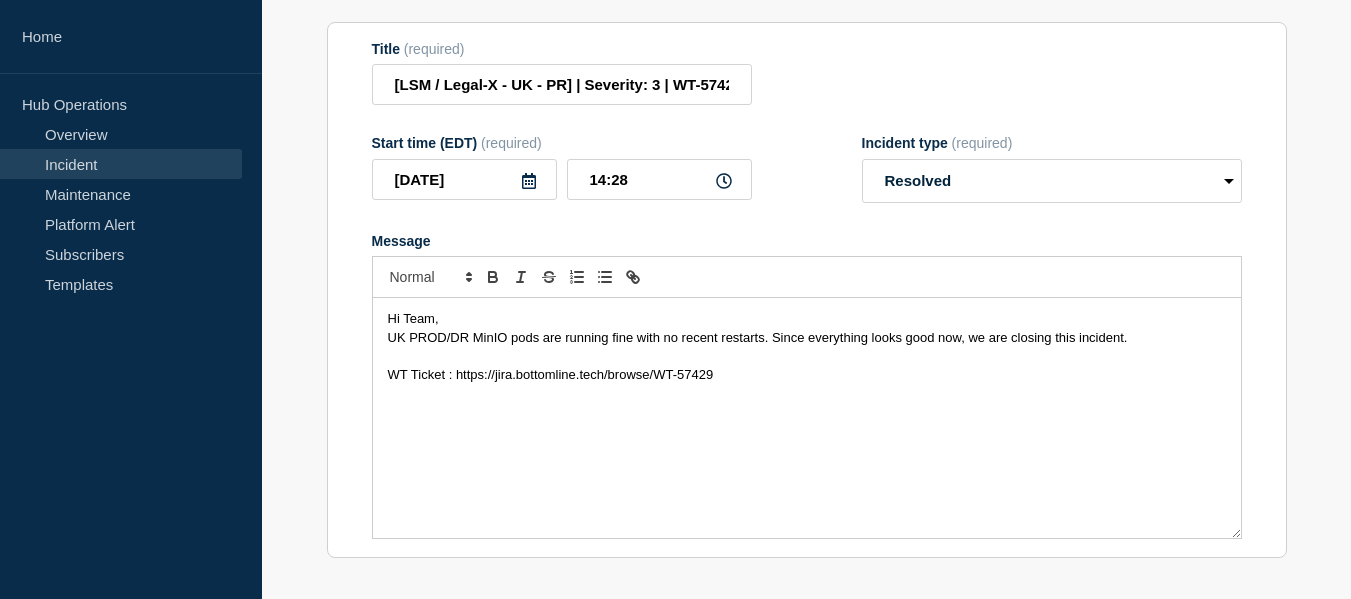 click on "Hi Team," at bounding box center (807, 319) 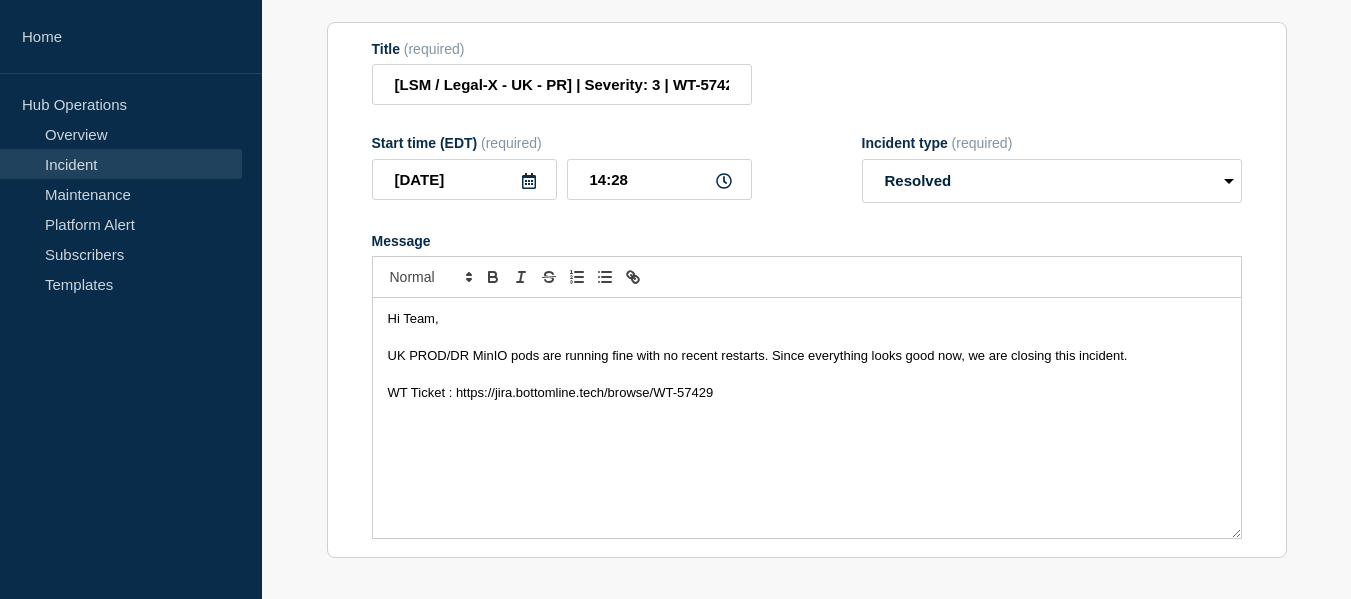 scroll, scrollTop: 200, scrollLeft: 0, axis: vertical 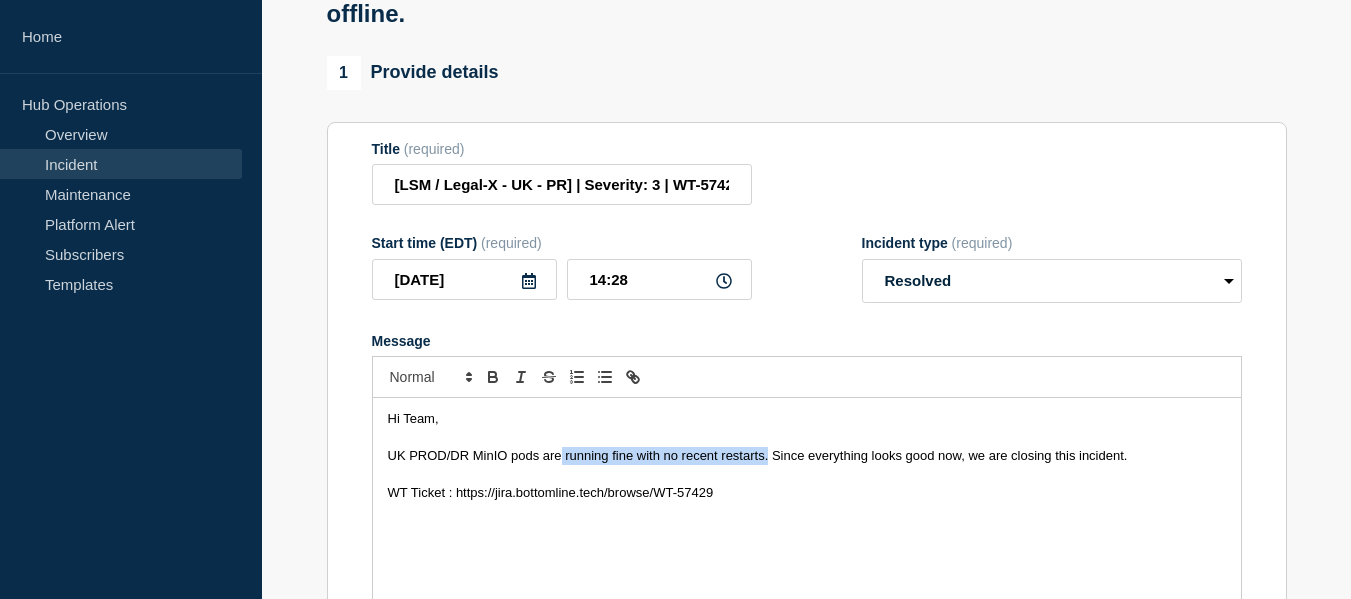drag, startPoint x: 563, startPoint y: 476, endPoint x: 769, endPoint y: 476, distance: 206 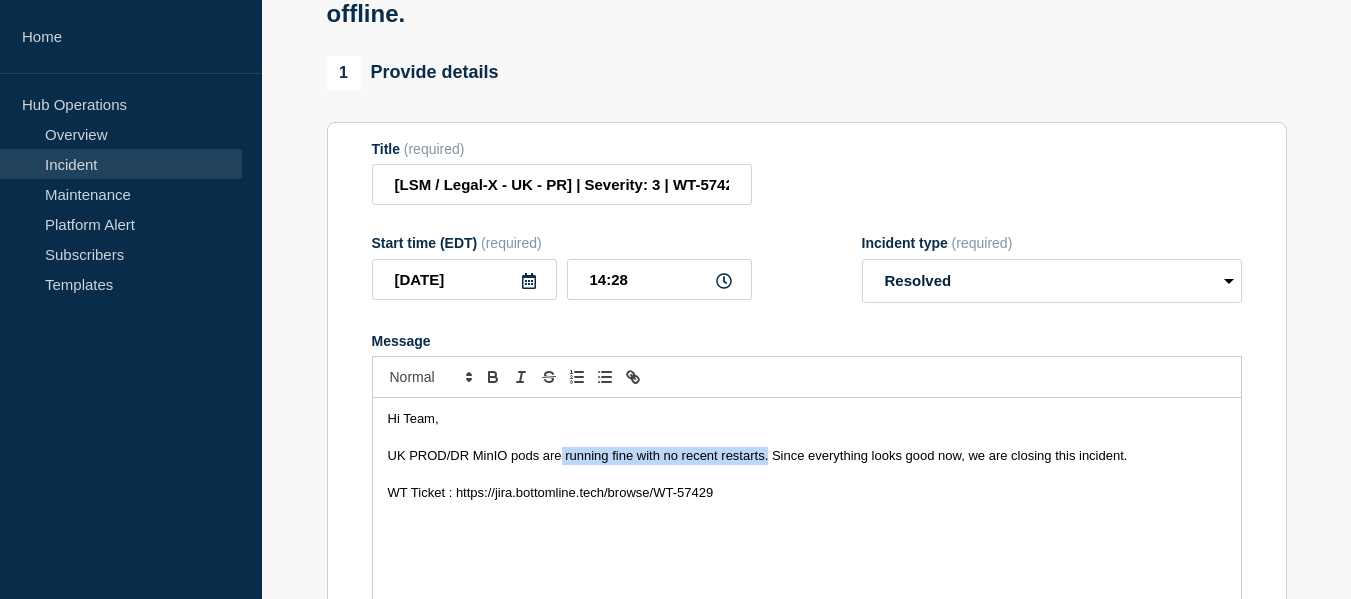 click on "UK PROD/DR MinIO pods are running fine with no recent restarts. Since everything looks good now, we are closing this incident." at bounding box center [758, 455] 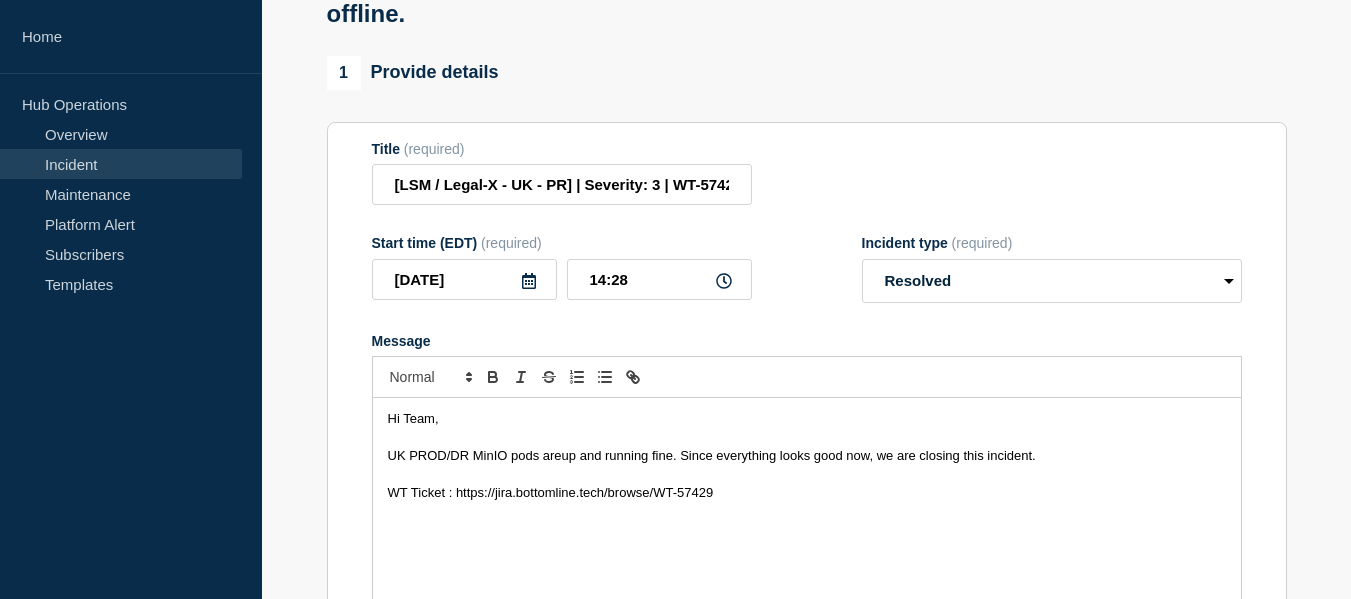 click on "UK PROD/DR MinIO pods areup and running fine. Since everything looks good now, we are closing this incident." at bounding box center (712, 455) 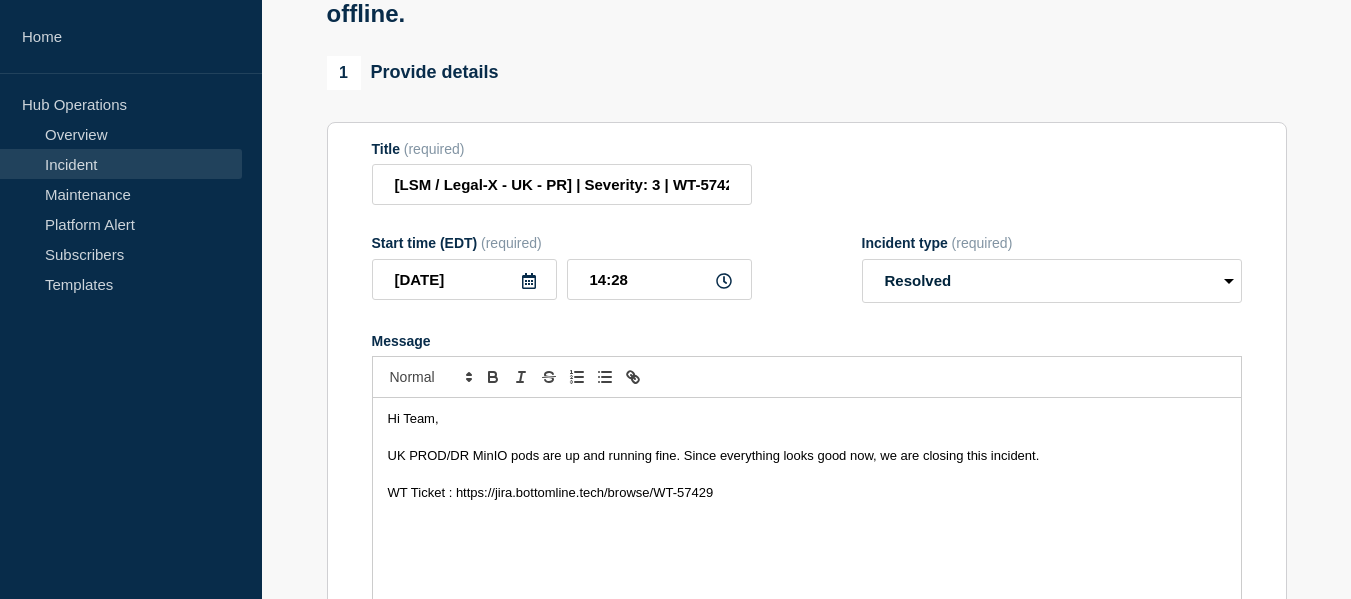 click on "Hi Team, UK PROD/DR MinIO pods are up and running fine. Since everything looks good now, we are closing this incident. WT Ticket : https://jira.bottomline.tech/browse/WT-57429" at bounding box center [807, 518] 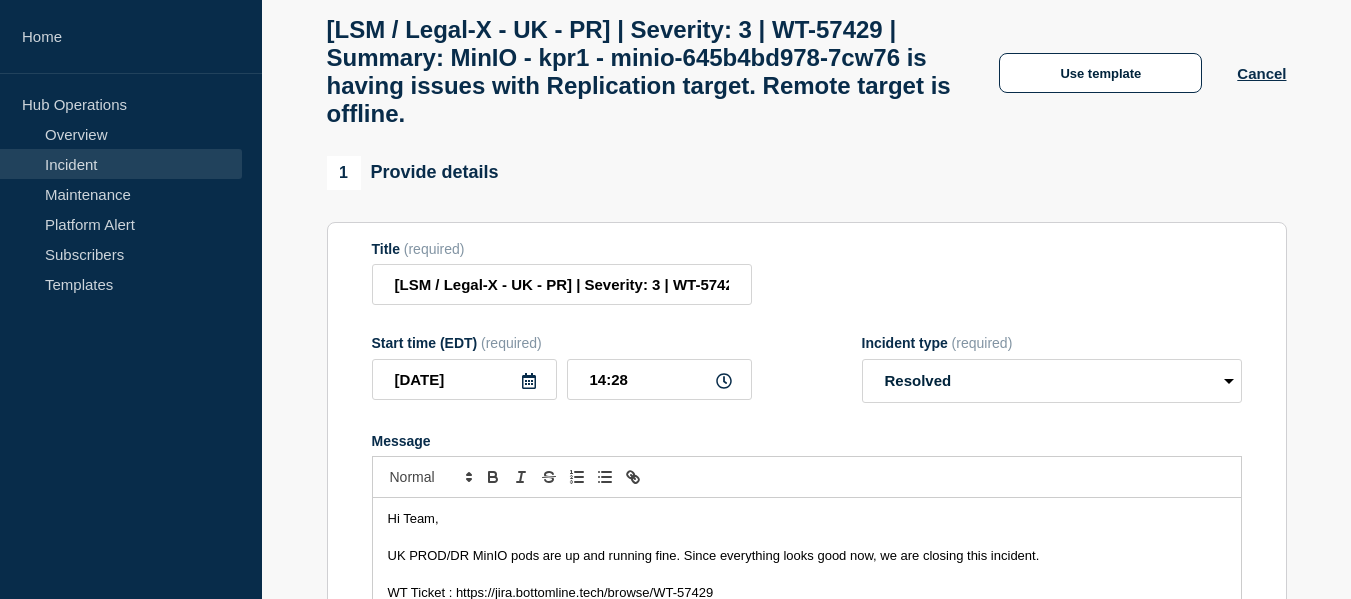 scroll, scrollTop: 200, scrollLeft: 0, axis: vertical 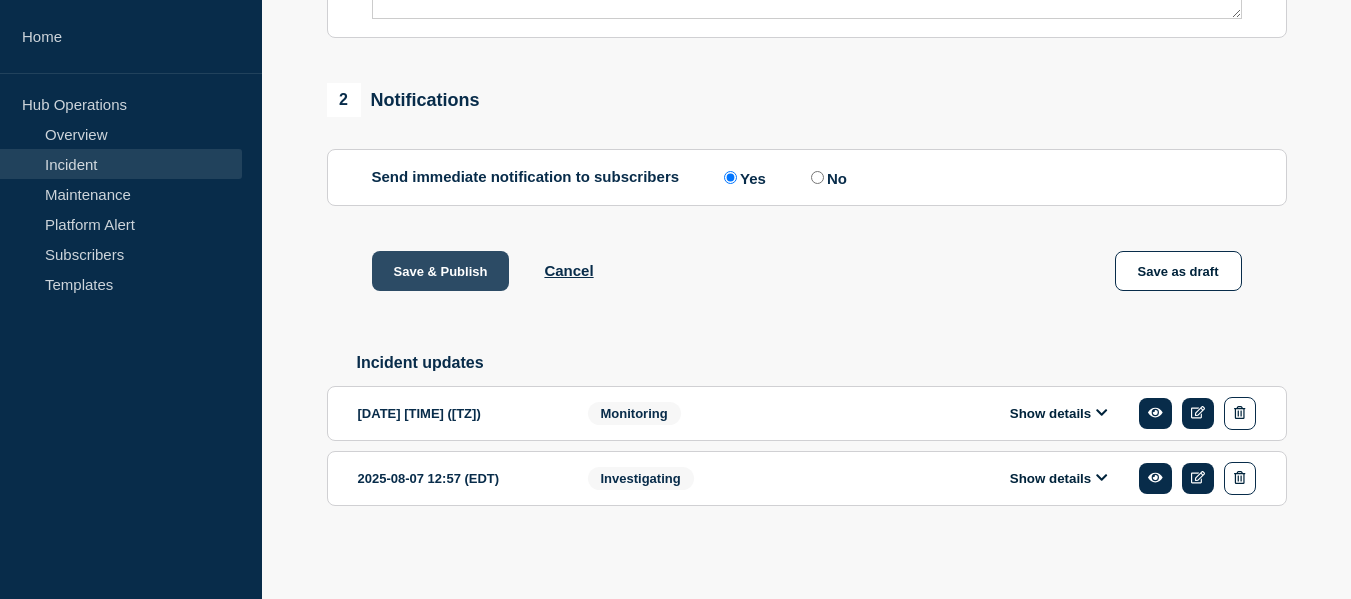 click on "Save & Publish" at bounding box center [441, 271] 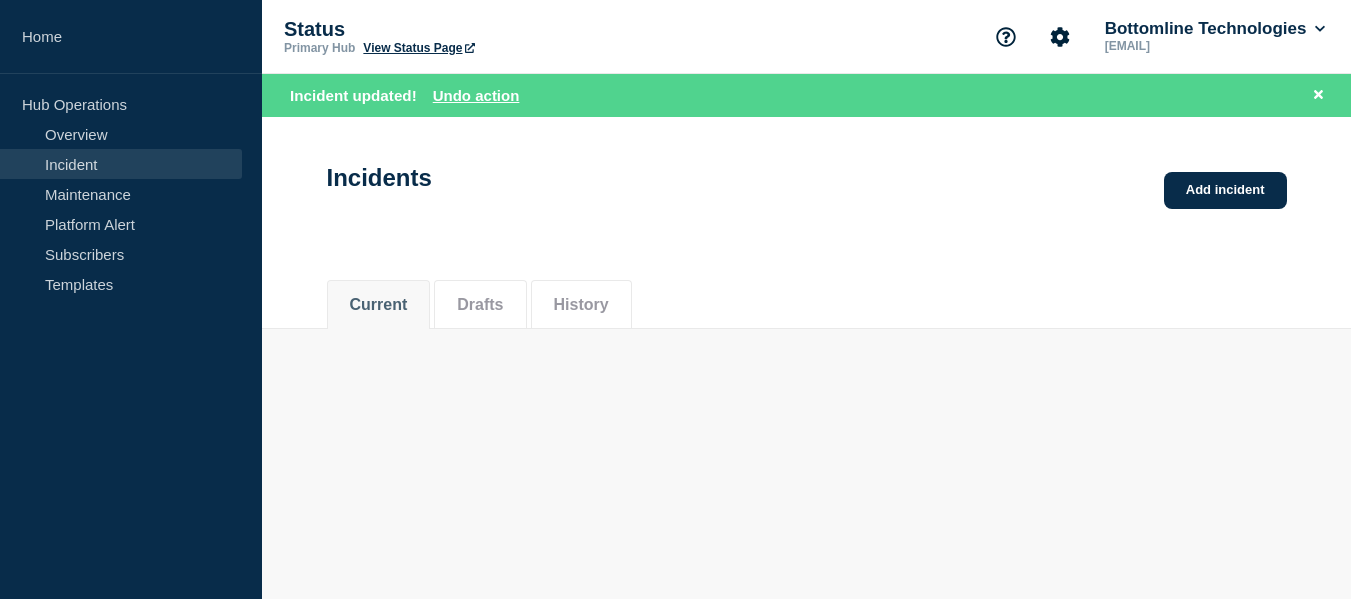 scroll, scrollTop: 0, scrollLeft: 0, axis: both 